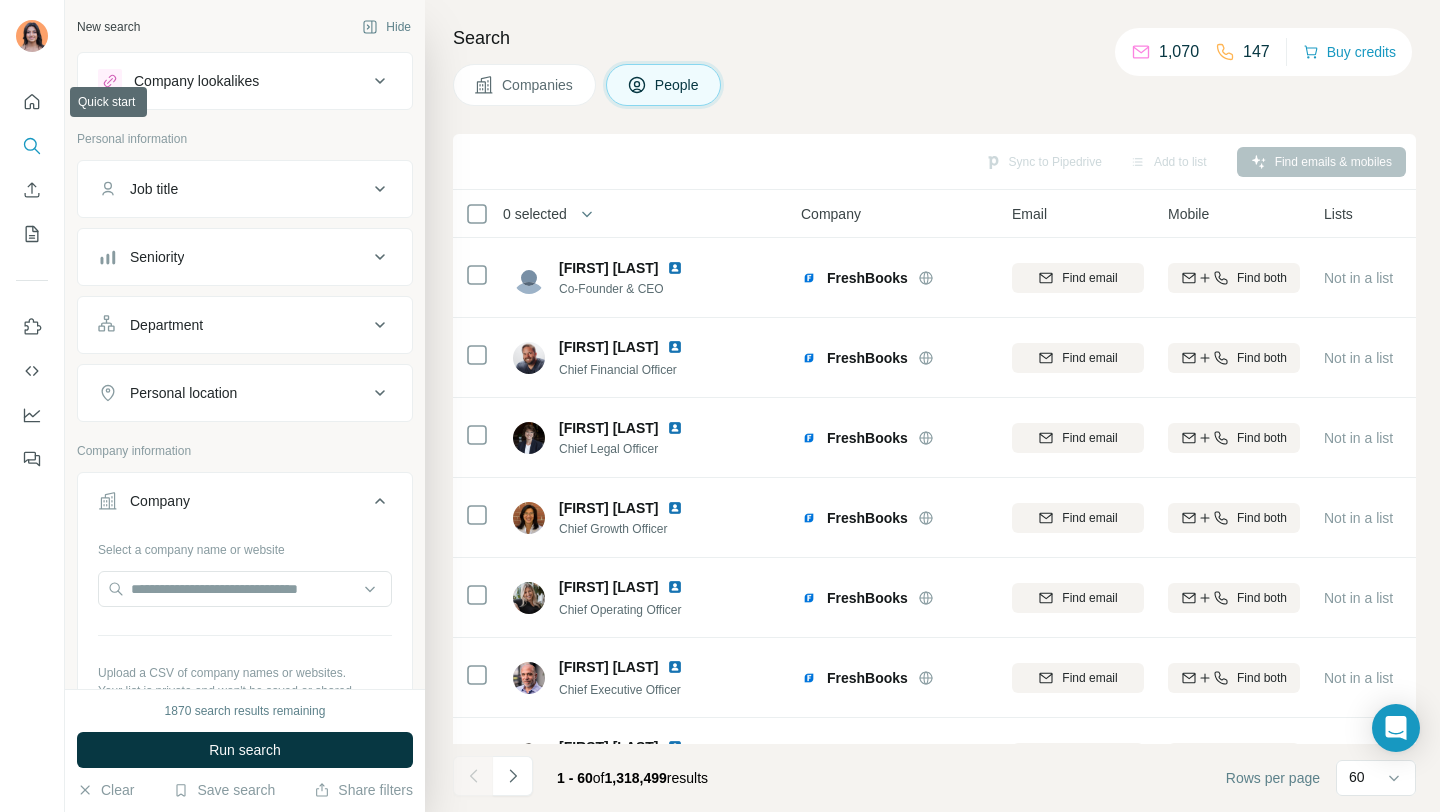 scroll, scrollTop: 0, scrollLeft: 0, axis: both 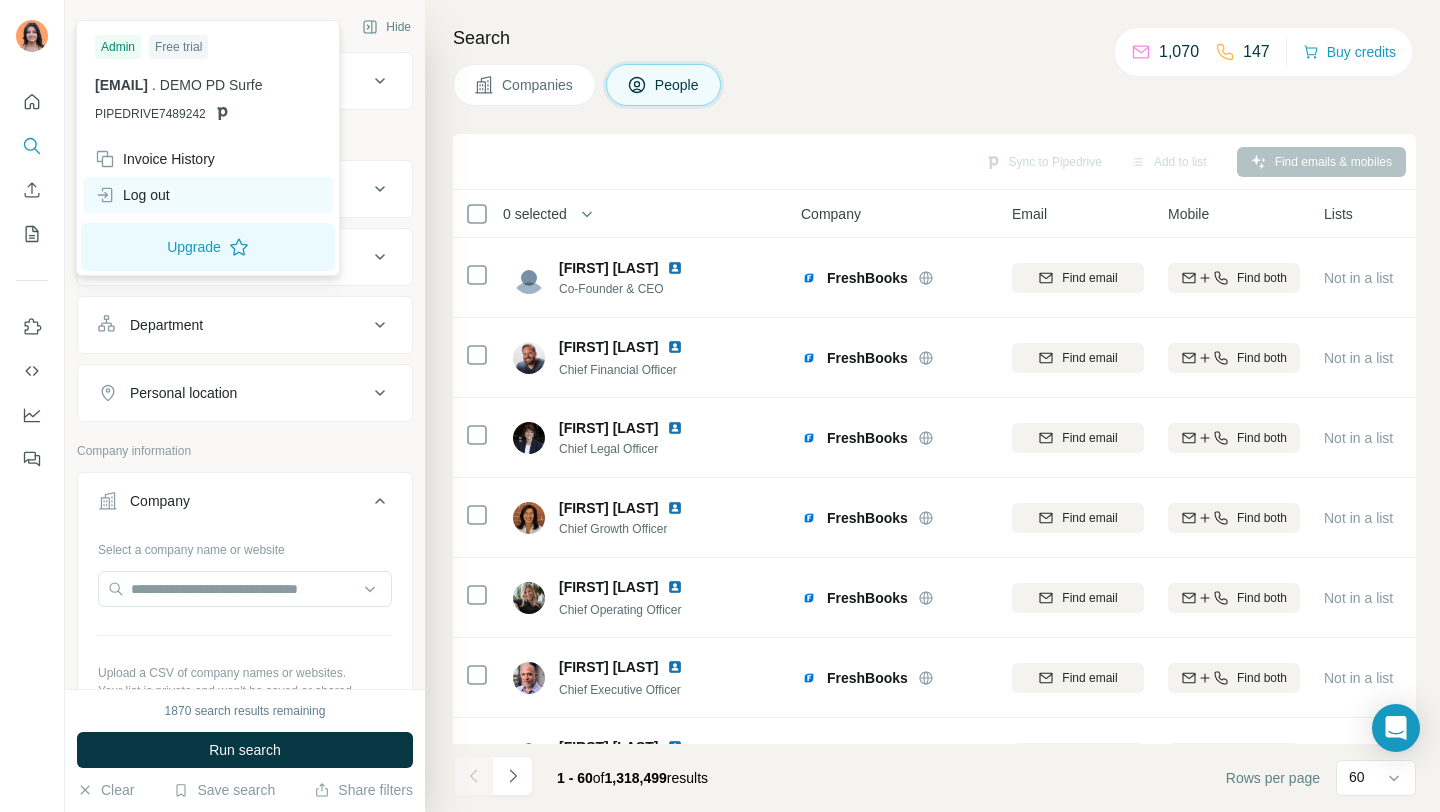 click on "Log out" at bounding box center (132, 195) 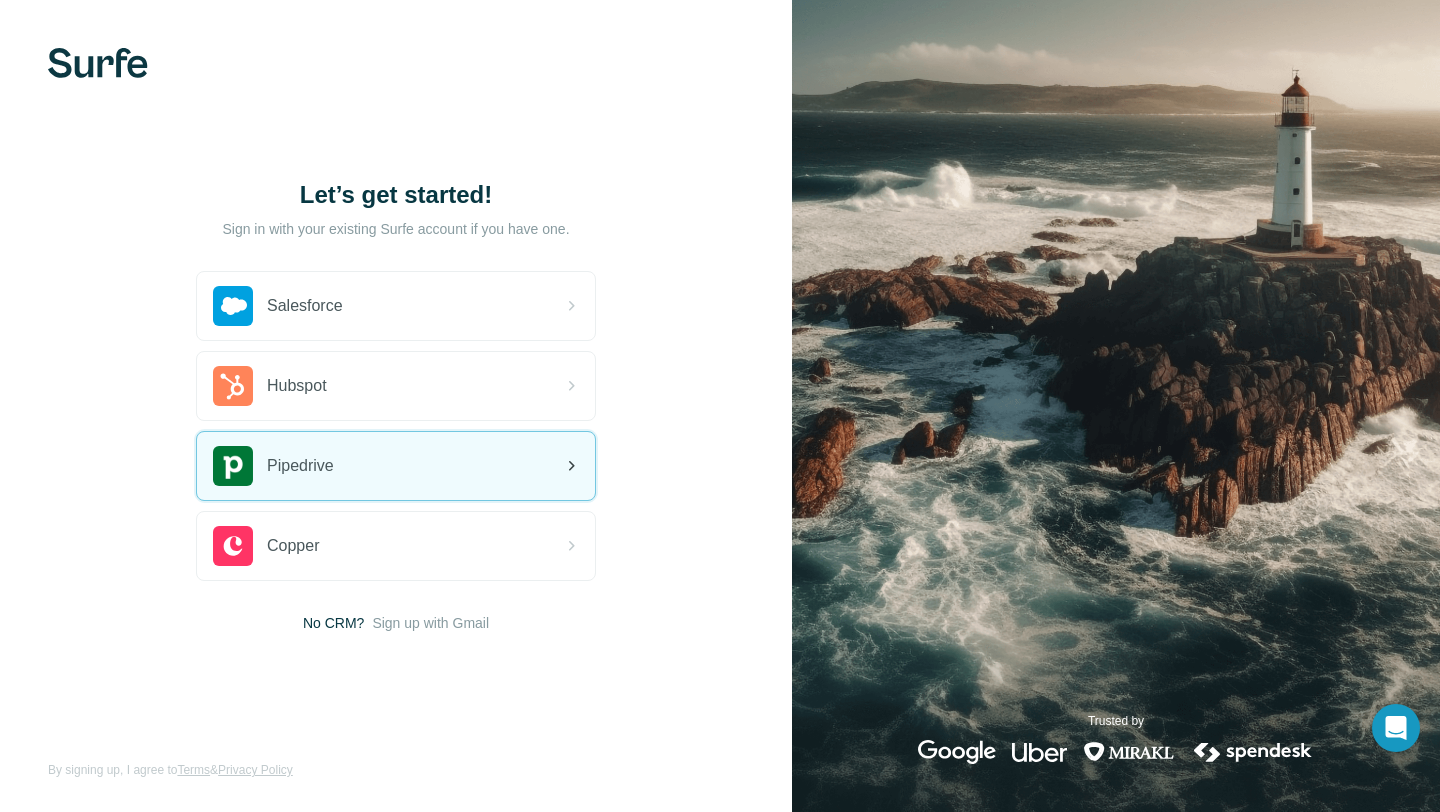 click on "Pipedrive" at bounding box center [396, 466] 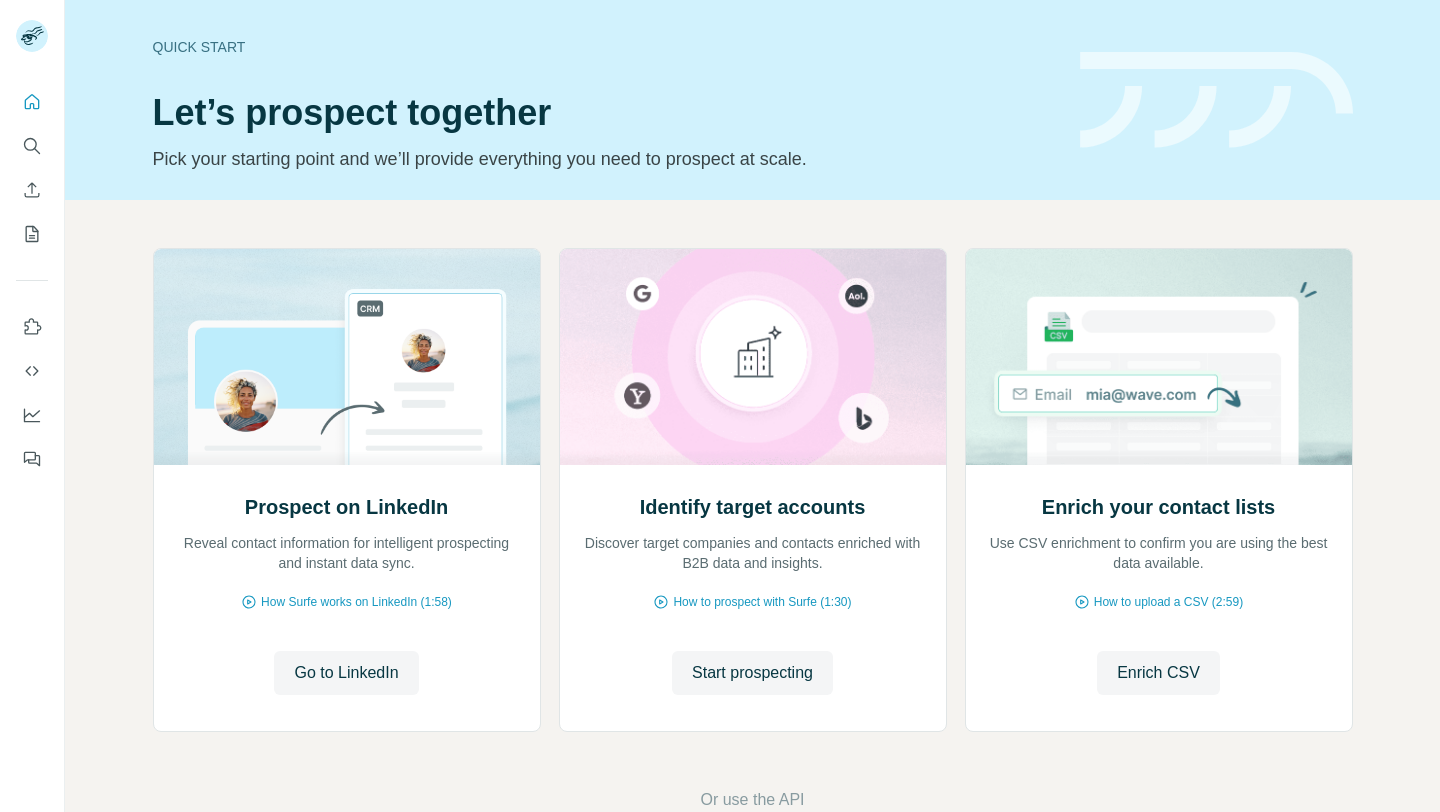scroll, scrollTop: 0, scrollLeft: 0, axis: both 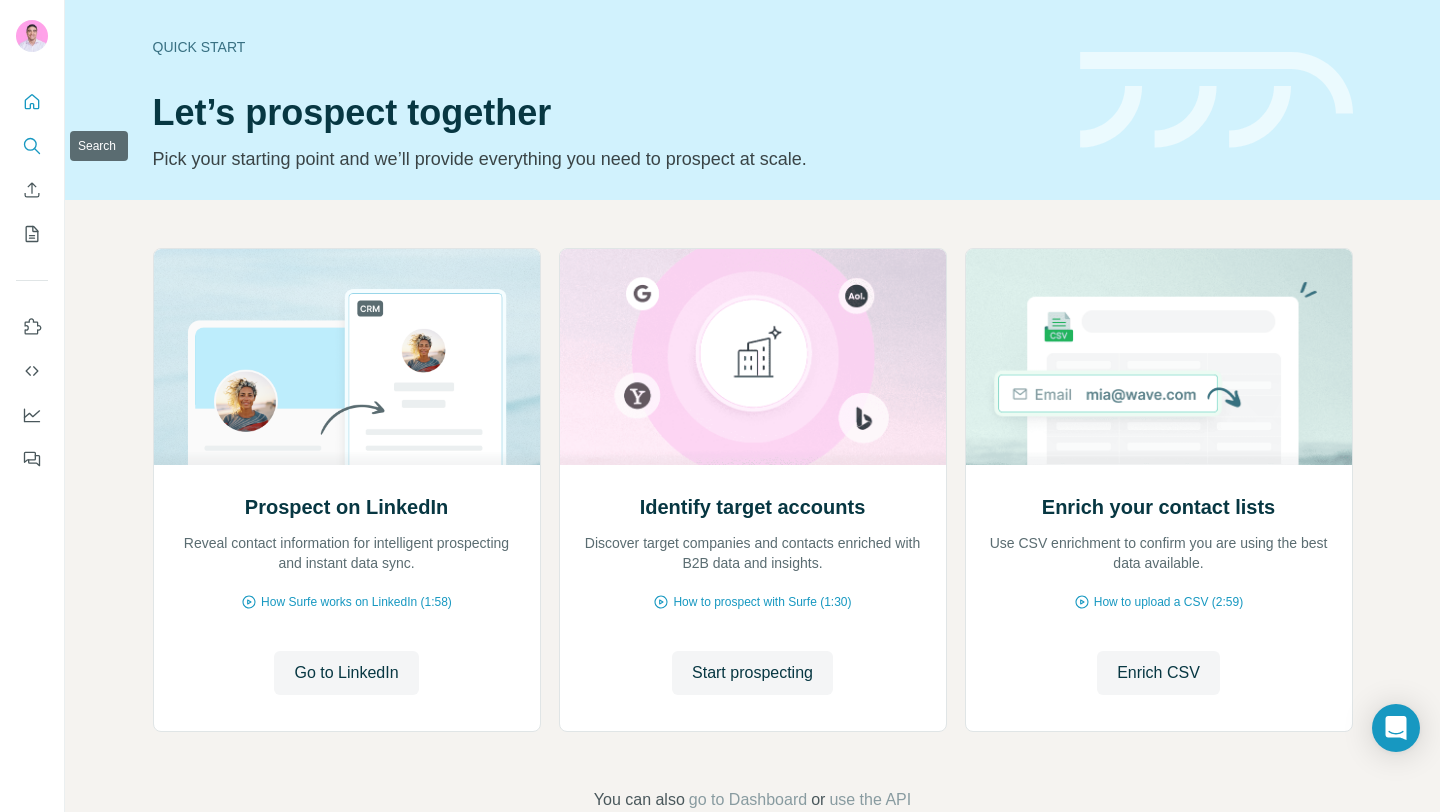 click 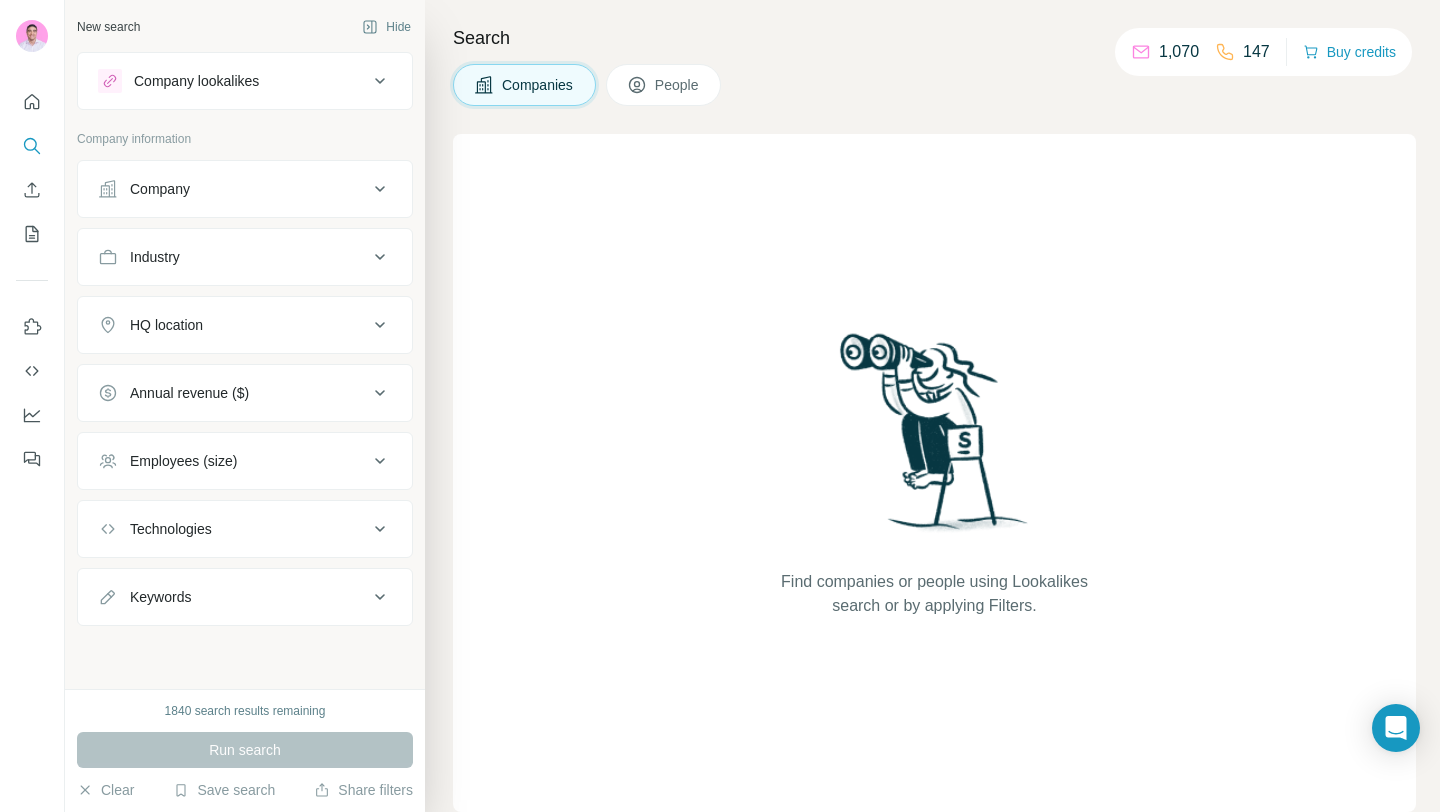 click on "Company" at bounding box center [233, 189] 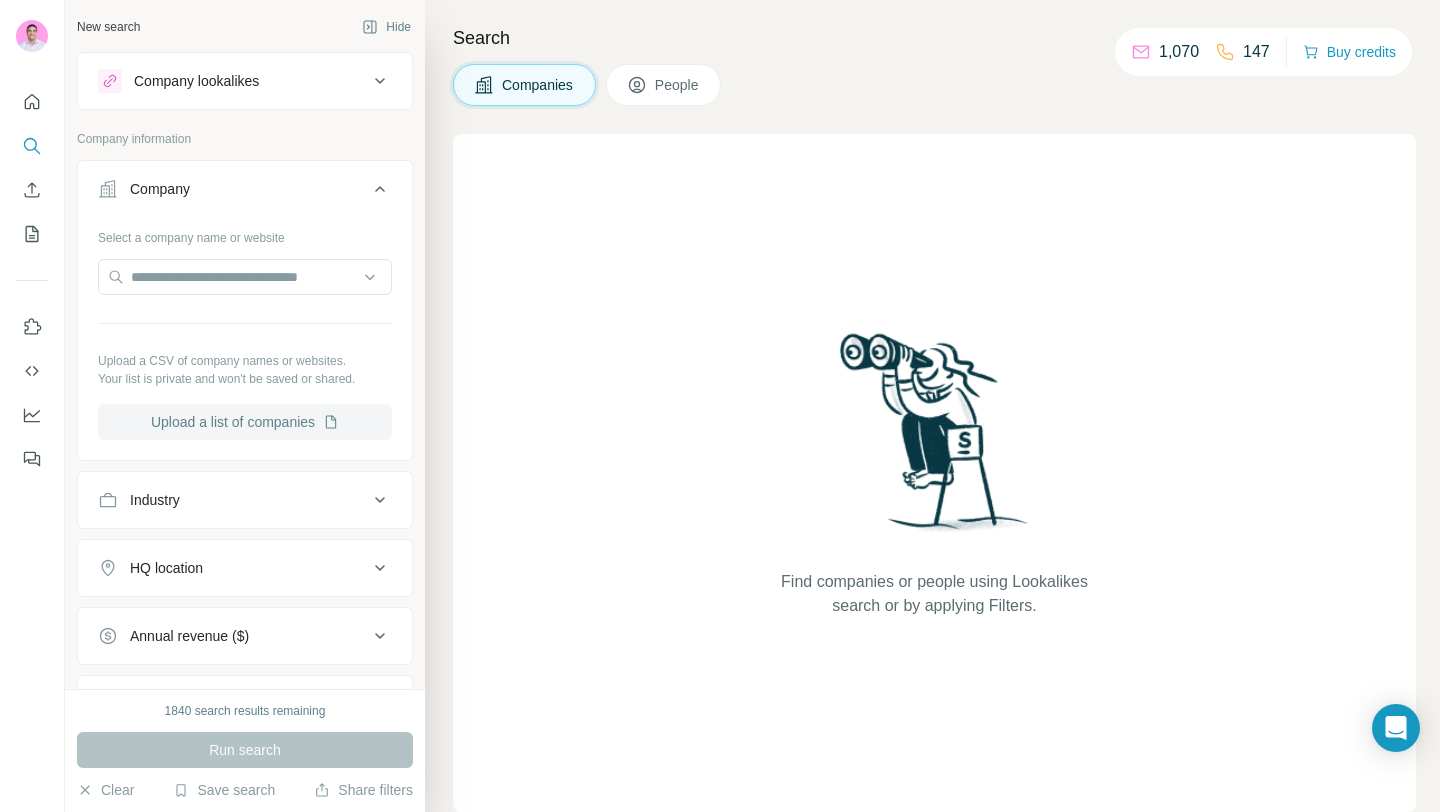 click on "Upload a list of companies" at bounding box center (245, 422) 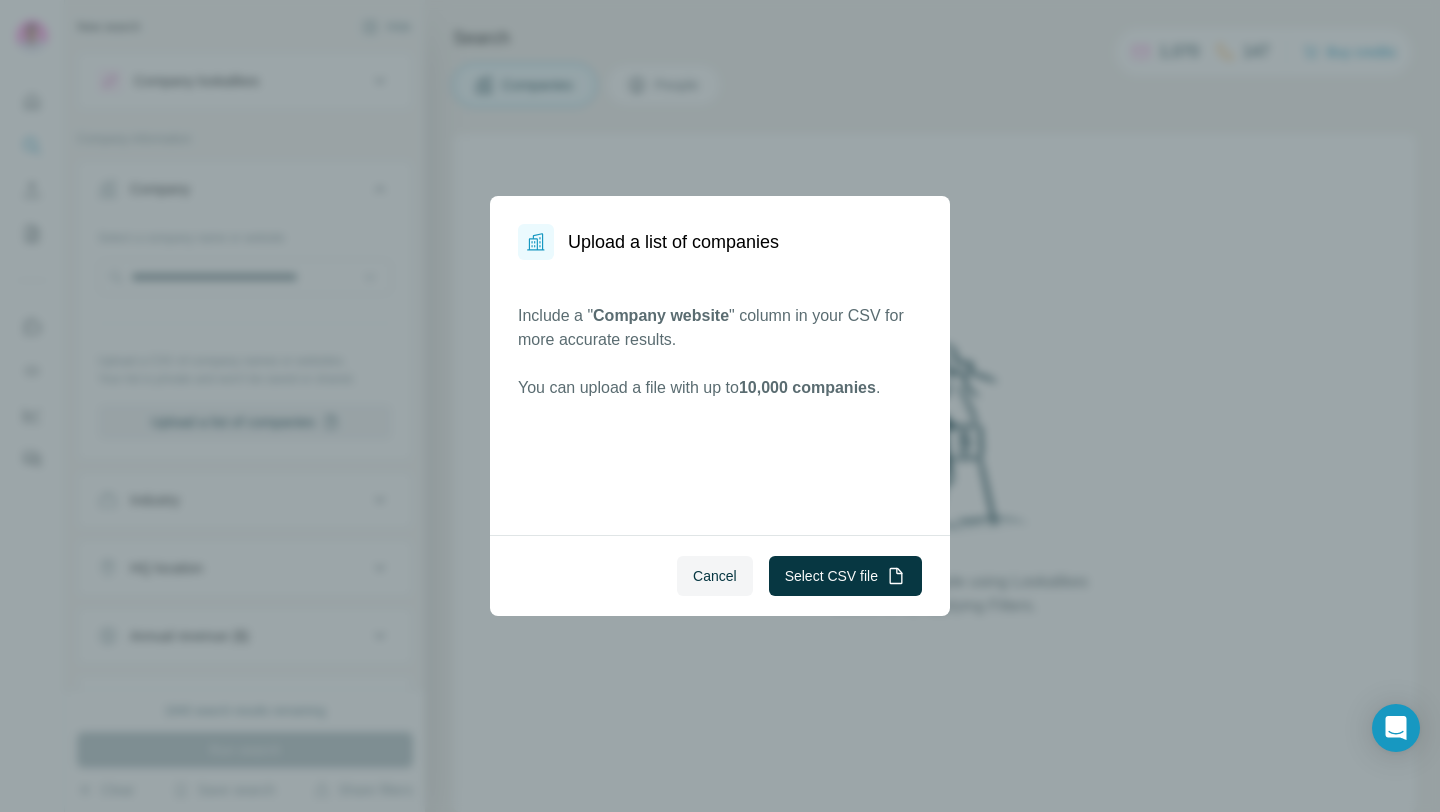 click on "Cancel Select CSV file" at bounding box center (720, 575) 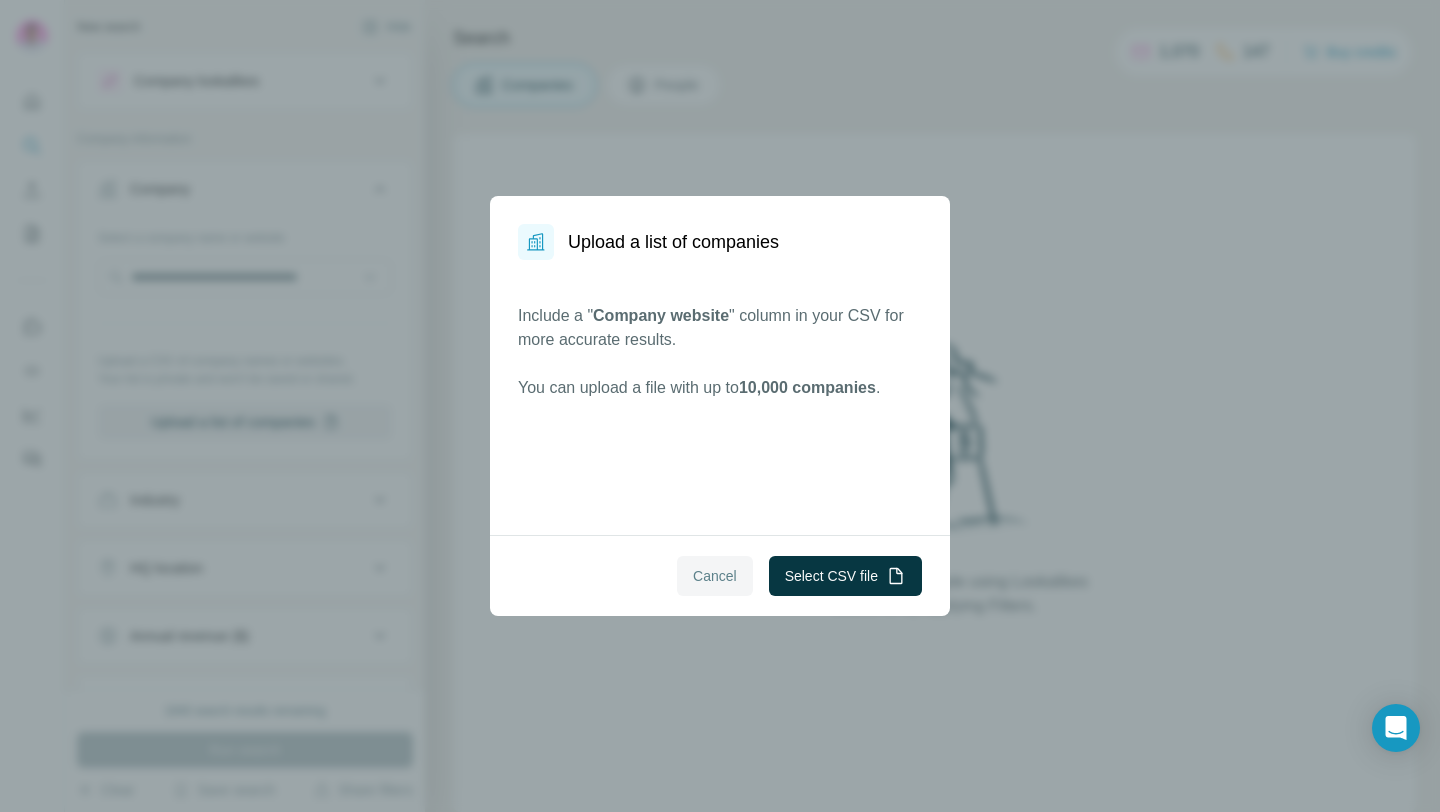 click on "Cancel" at bounding box center (715, 576) 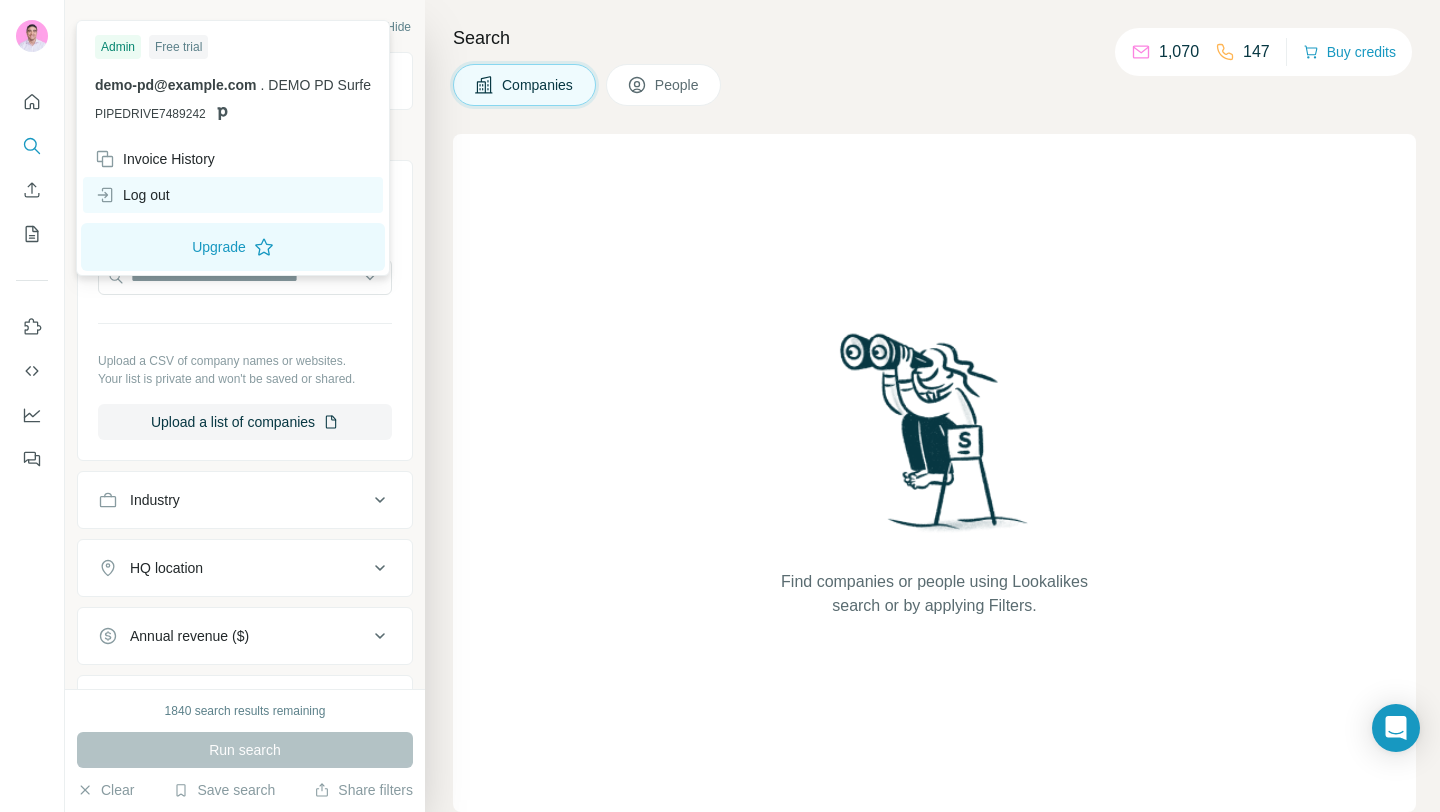 click on "Log out" at bounding box center (132, 195) 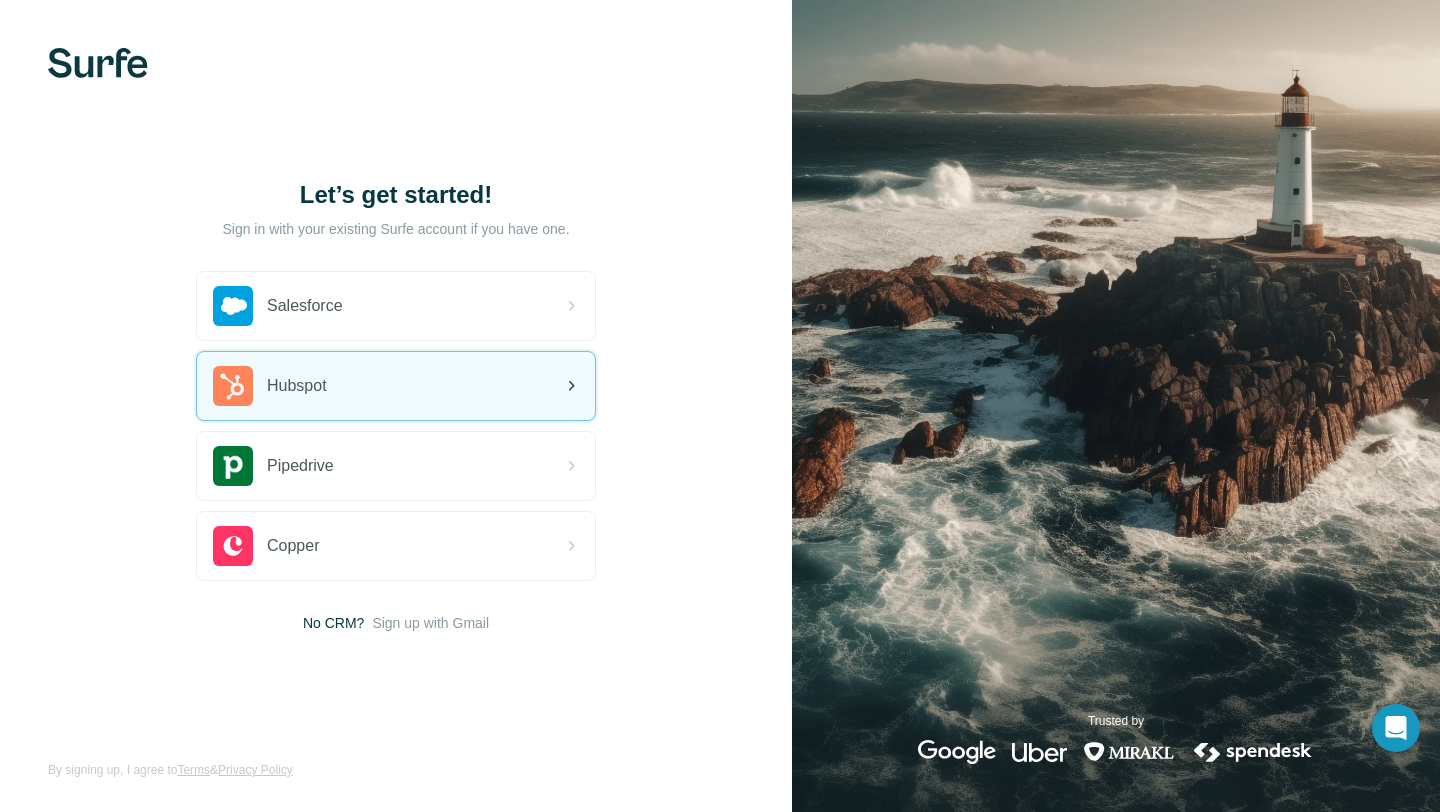 click on "Hubspot" at bounding box center [396, 386] 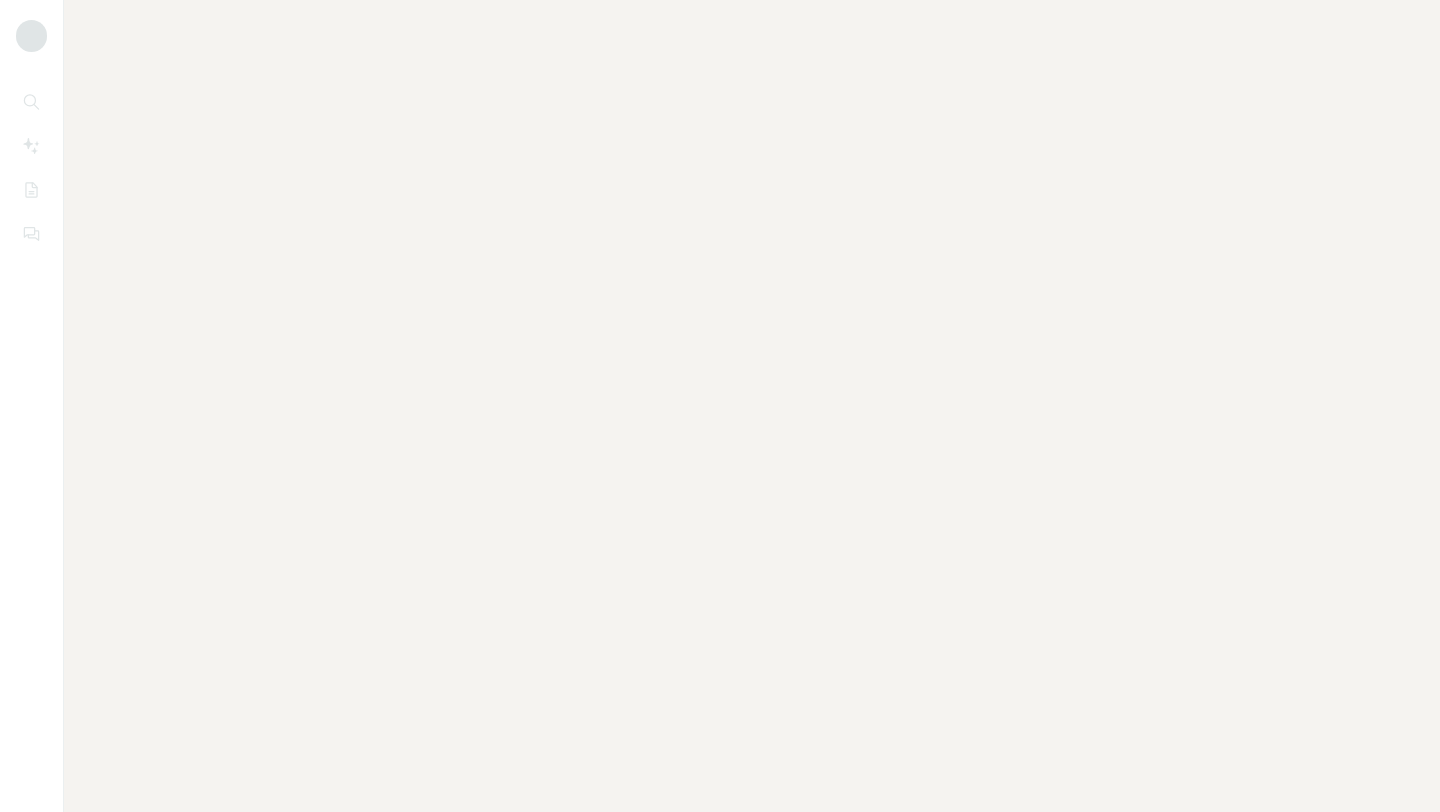 scroll, scrollTop: 0, scrollLeft: 0, axis: both 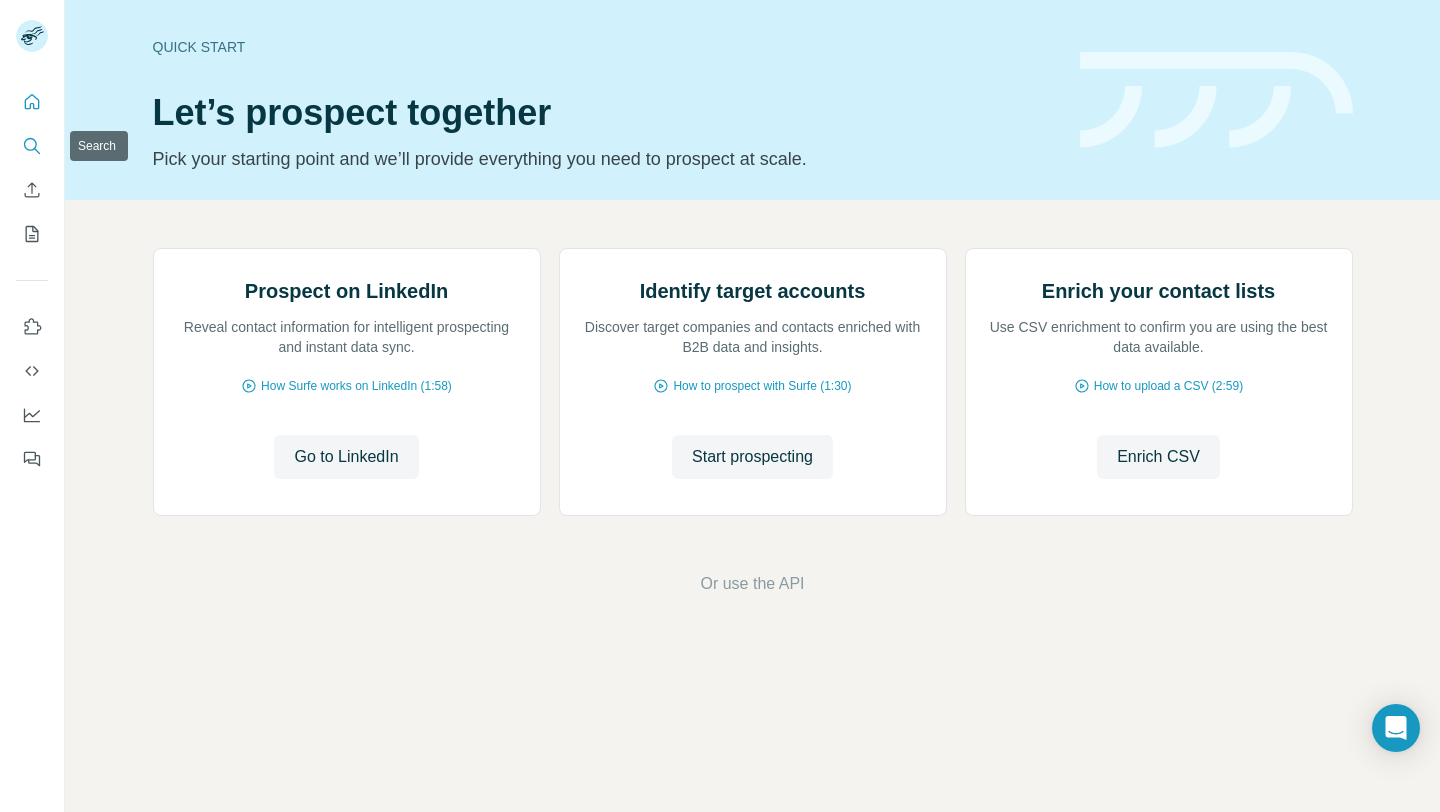 click at bounding box center (32, 146) 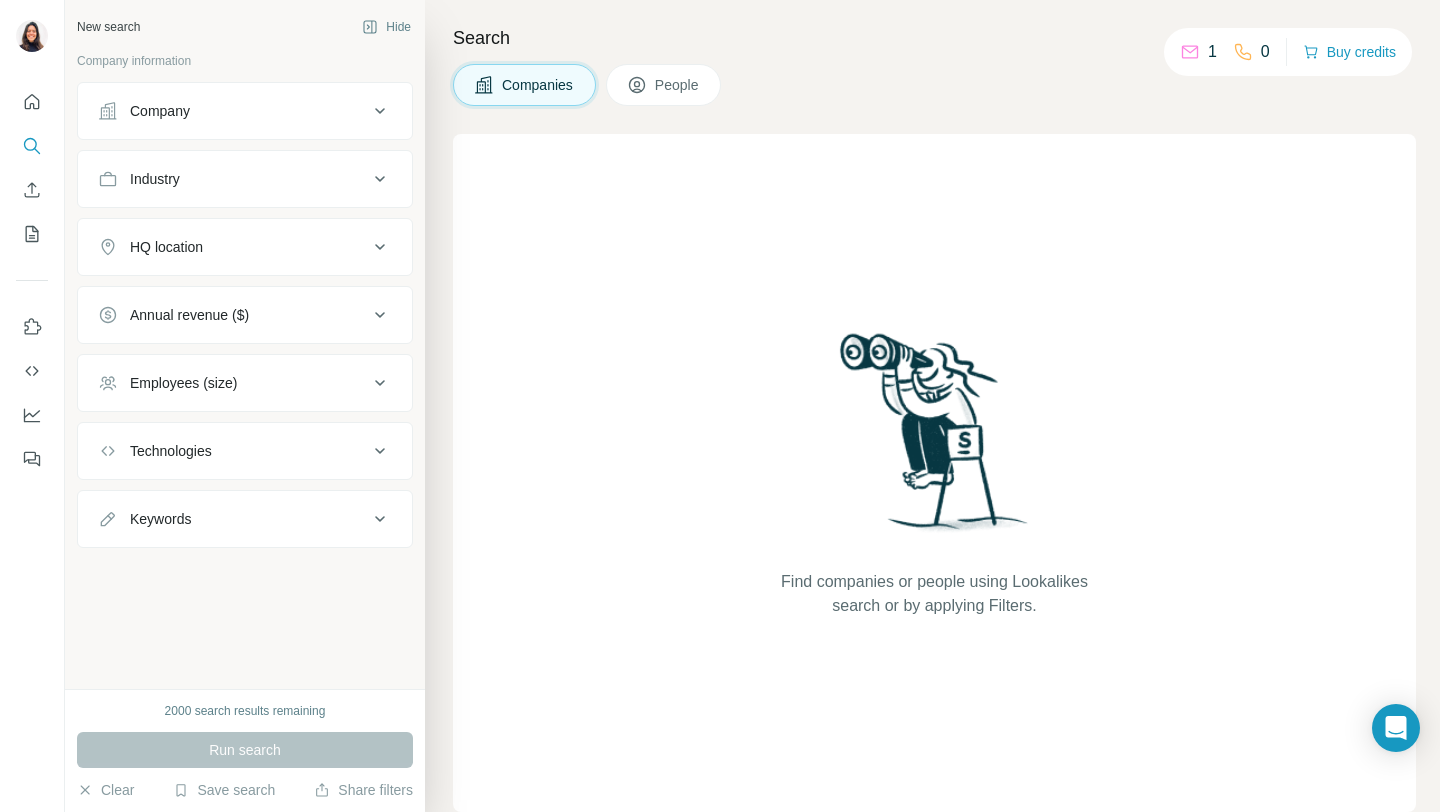 click on "HQ location" at bounding box center (245, 247) 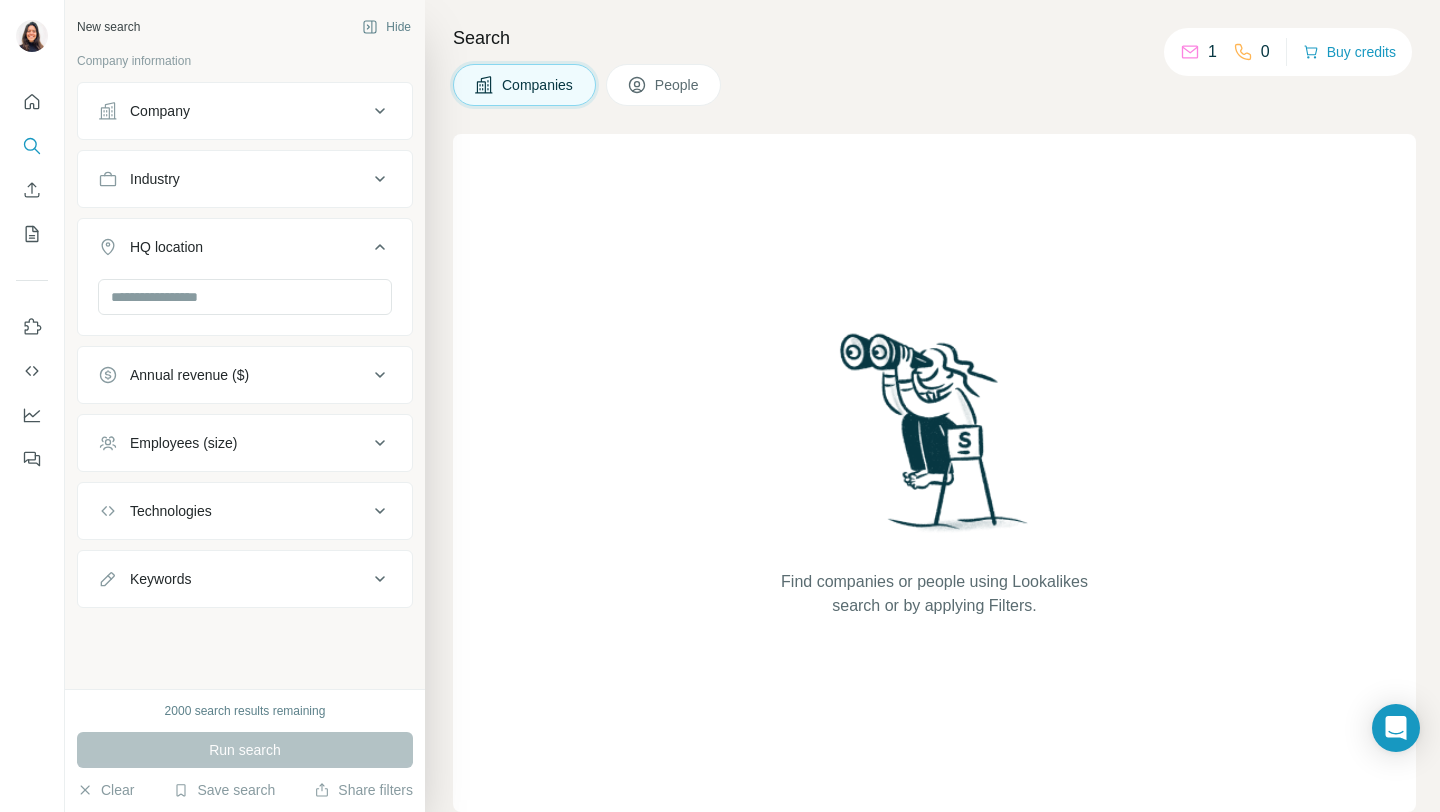 click on "HQ location" at bounding box center (245, 251) 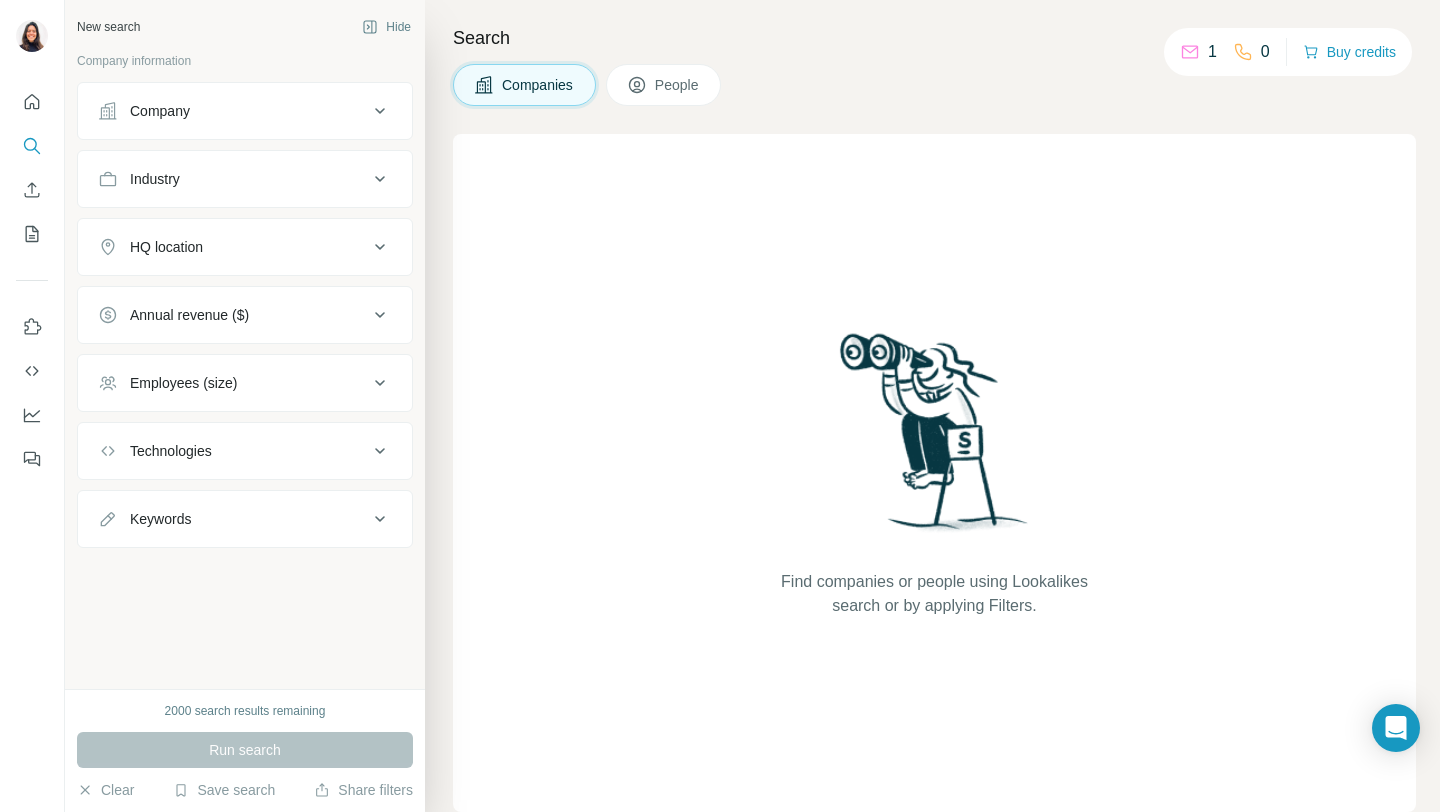 click on "Industry" at bounding box center (233, 179) 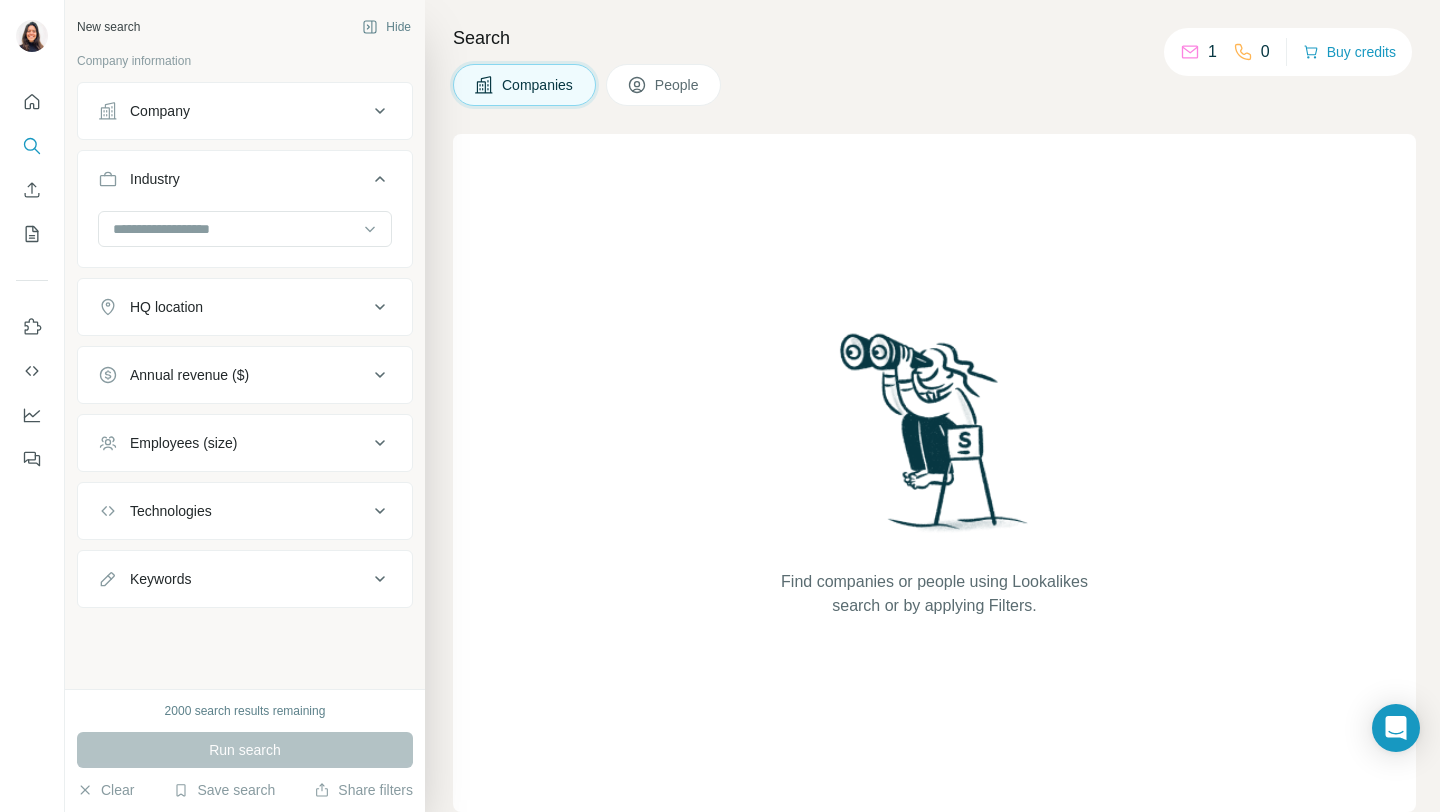 click on "Industry" at bounding box center (233, 179) 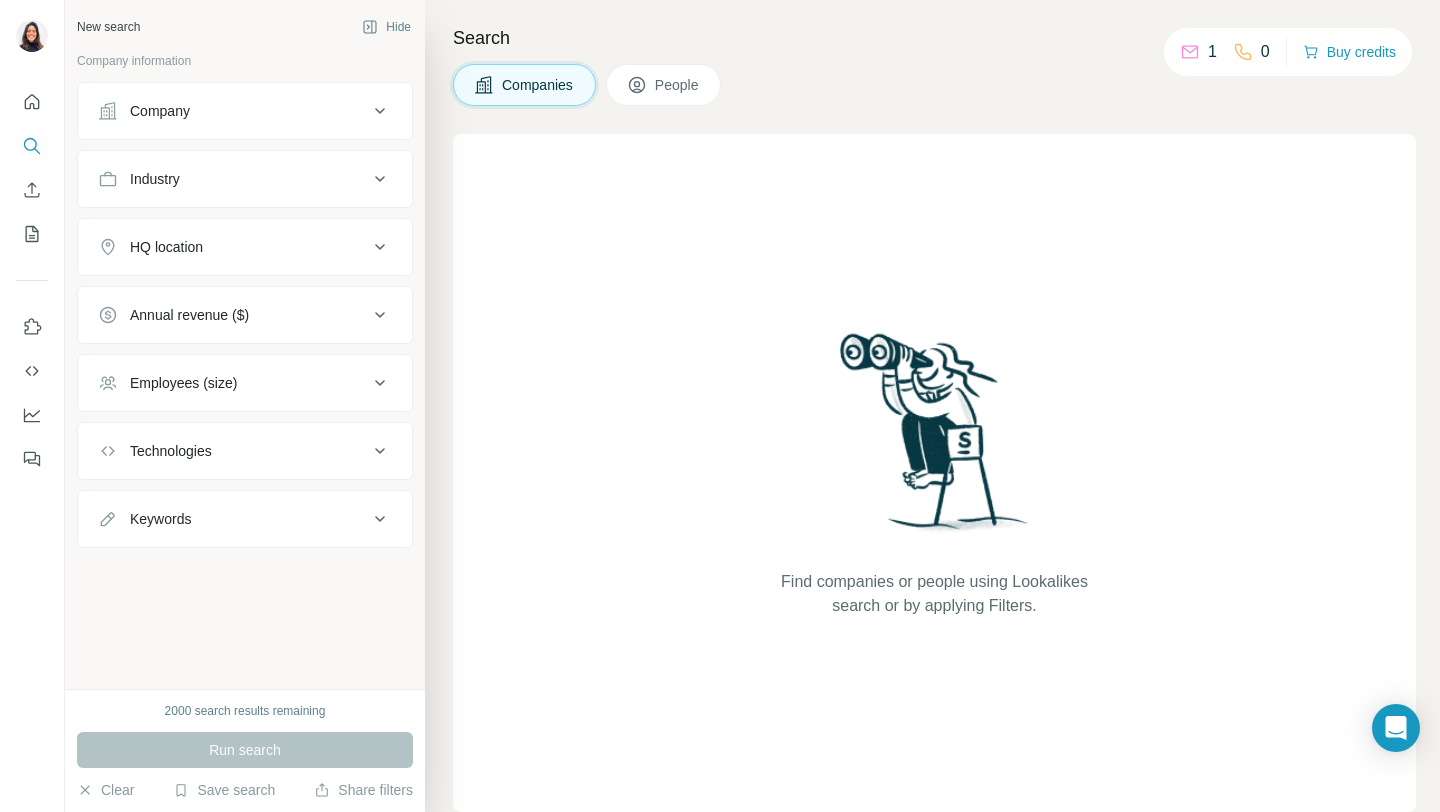 click on "Company" at bounding box center (245, 111) 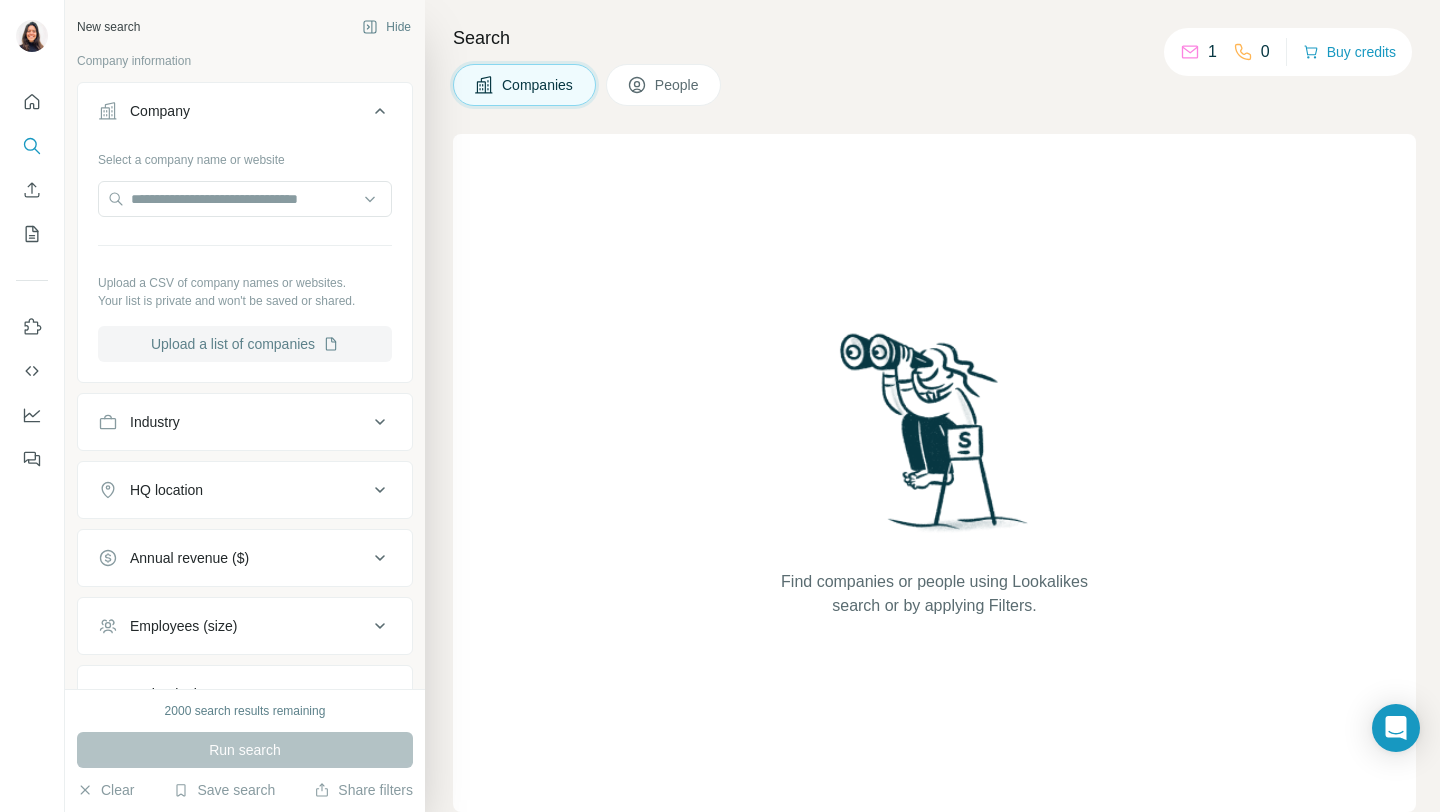 click on "Upload a list of companies" at bounding box center (245, 344) 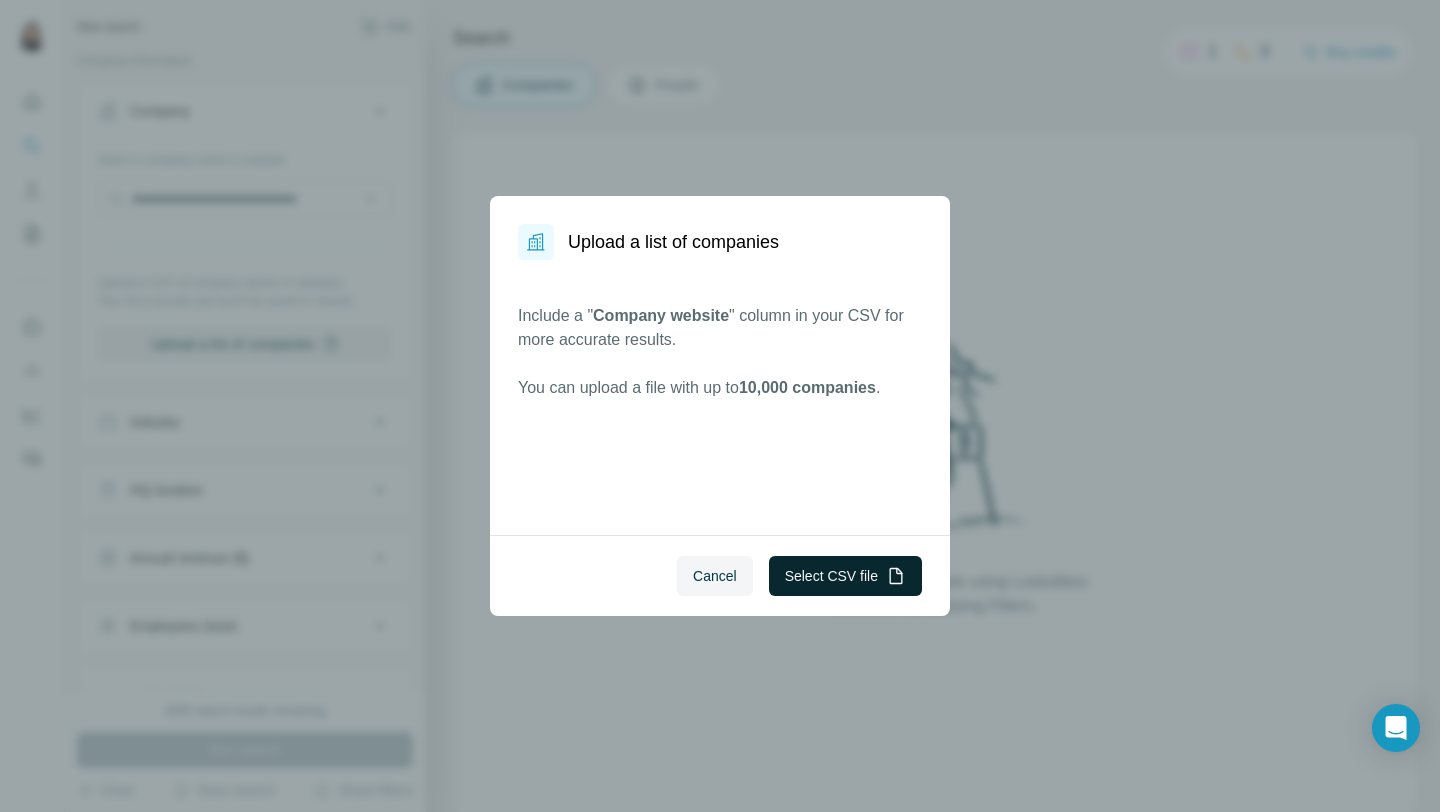 click on "Select CSV file" at bounding box center (845, 576) 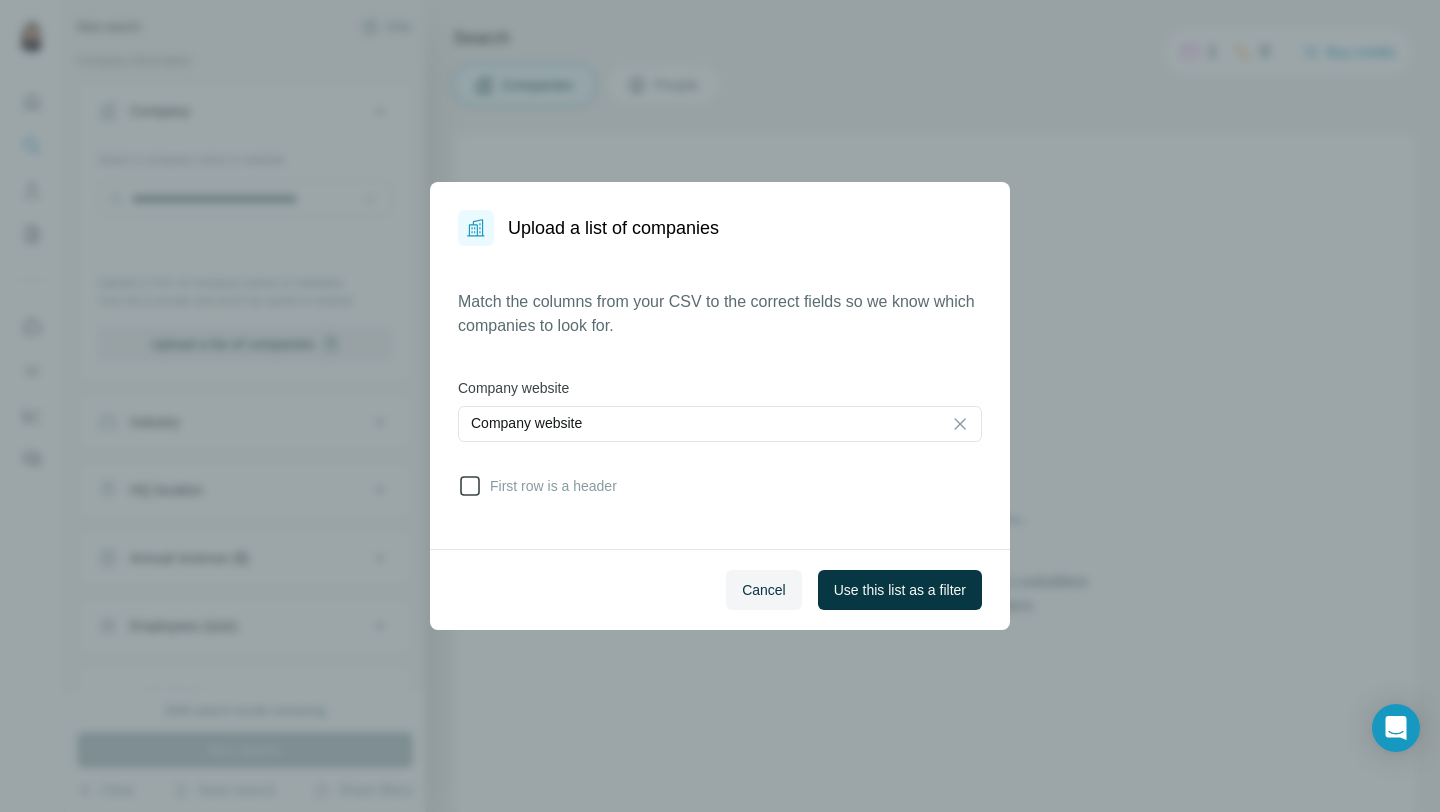 click on "First row is a header" at bounding box center [549, 486] 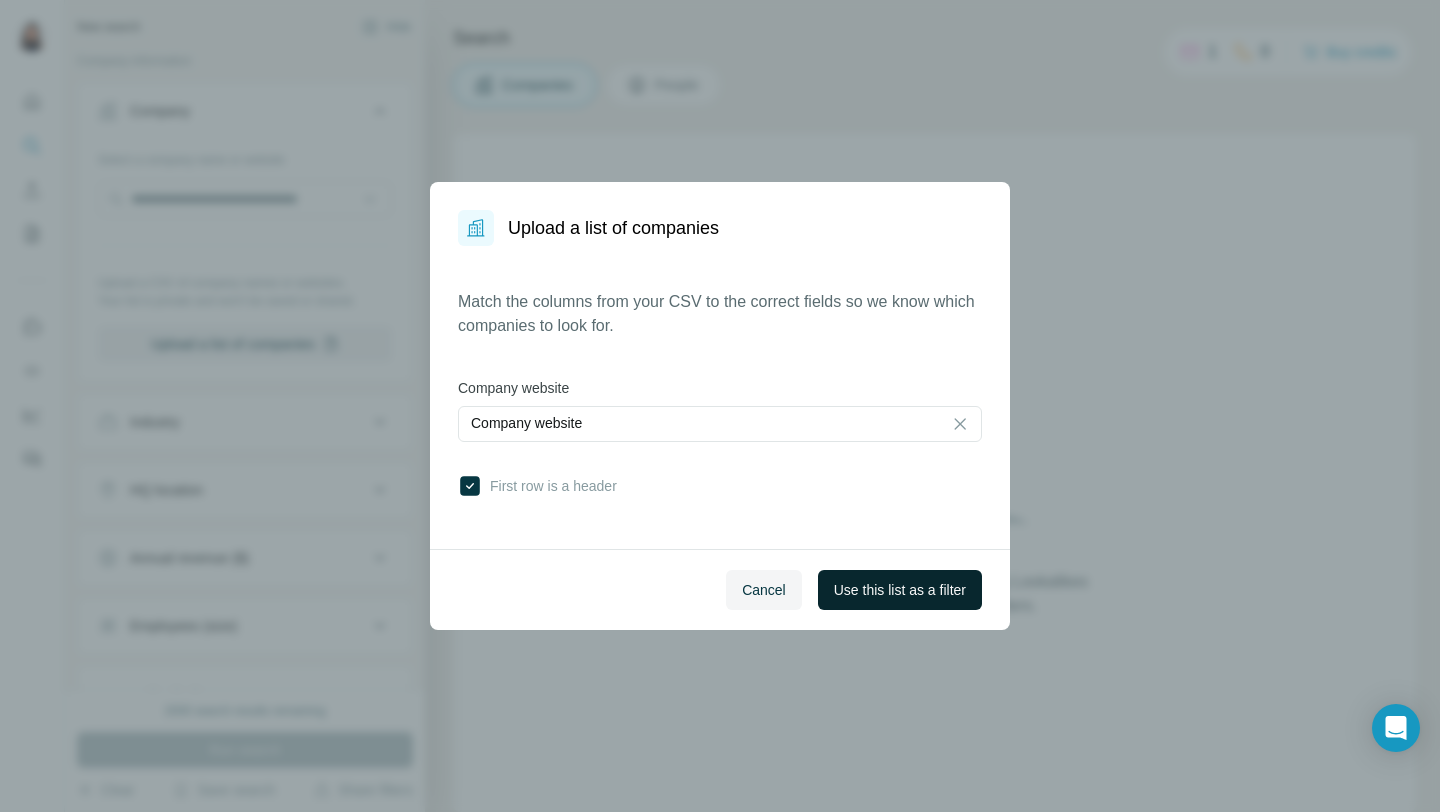 click on "Use this list as a filter" at bounding box center [900, 590] 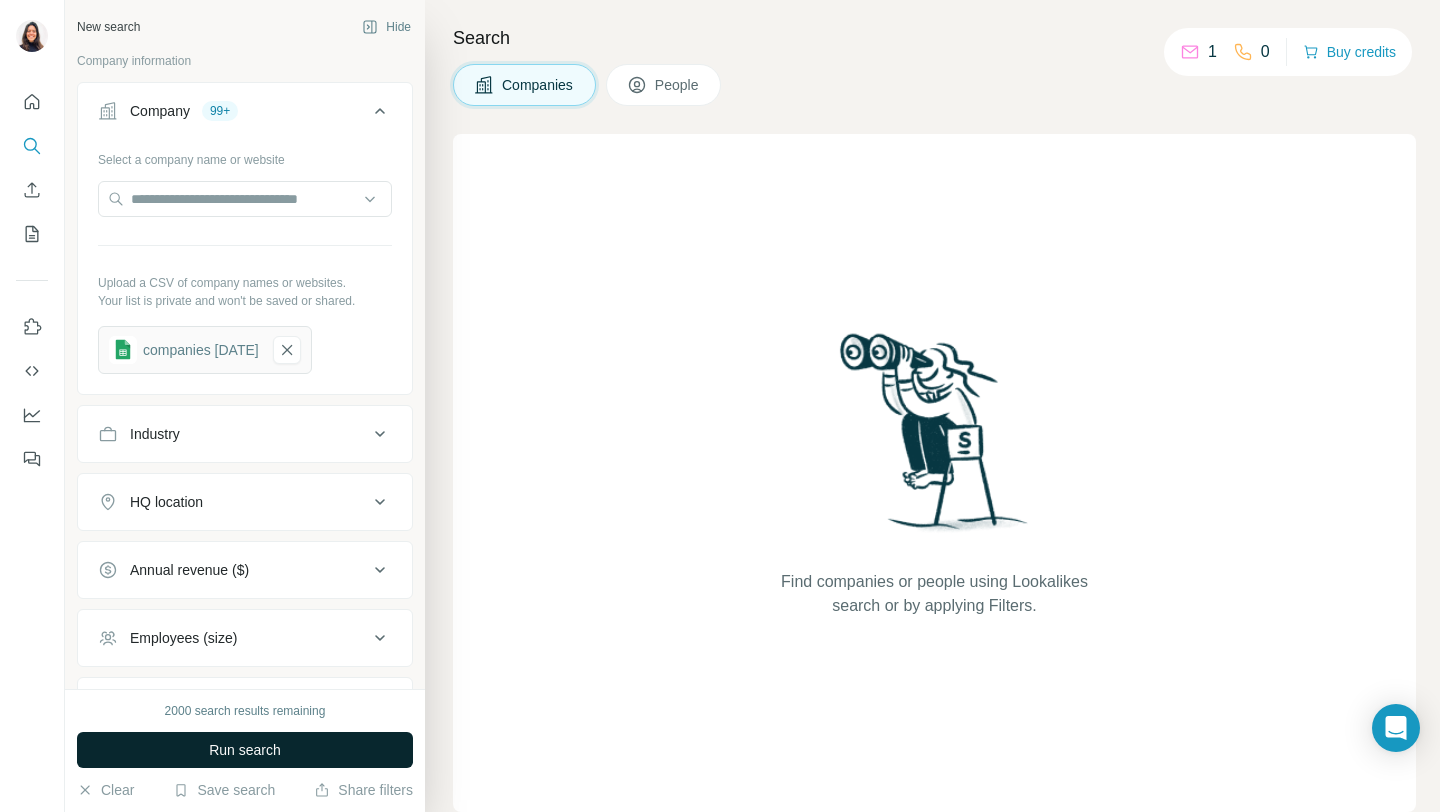 click on "Run search" at bounding box center (245, 750) 